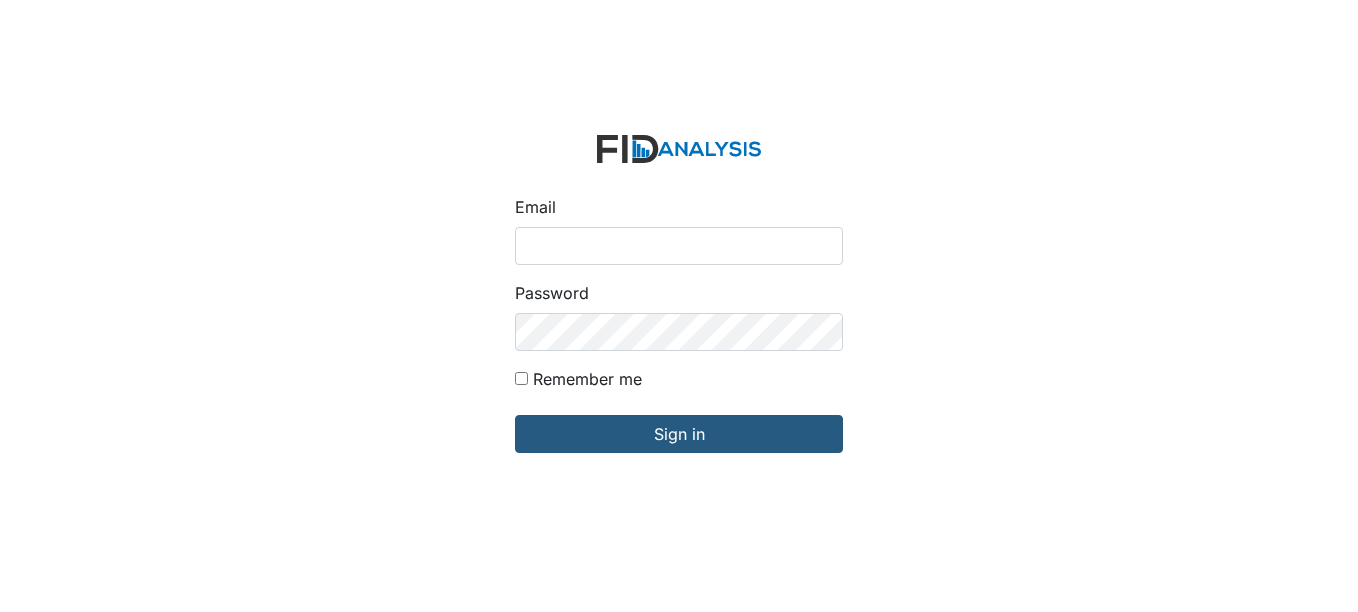 scroll, scrollTop: 0, scrollLeft: 0, axis: both 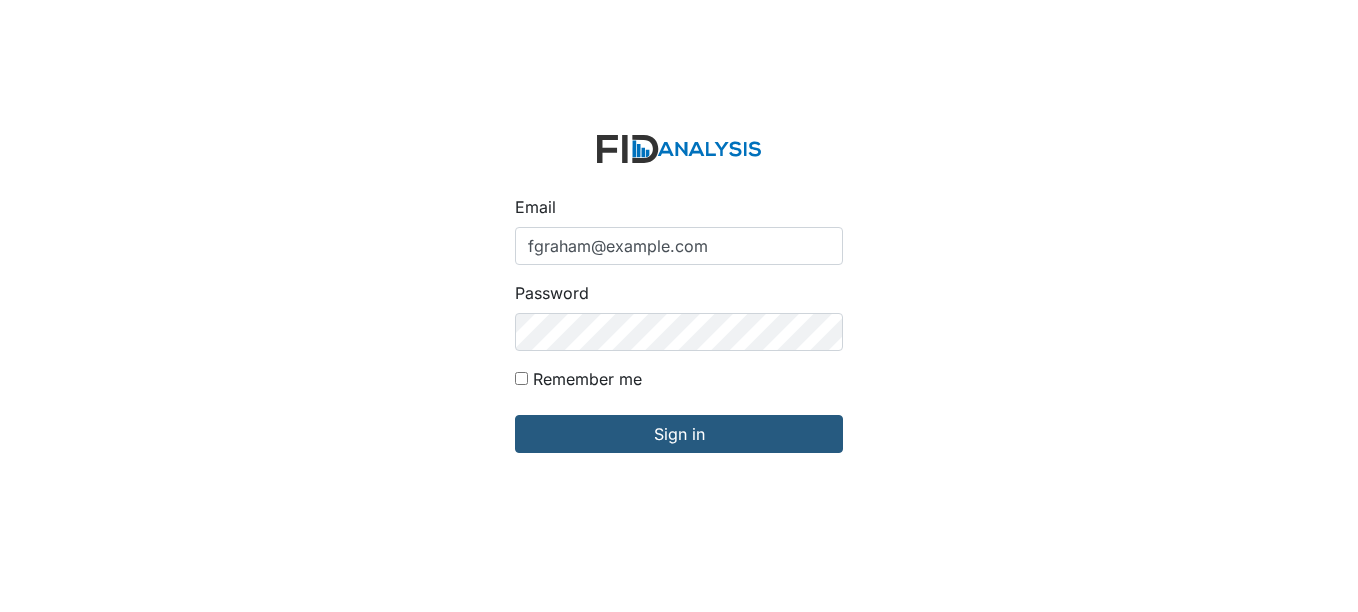 drag, startPoint x: 1356, startPoint y: 507, endPoint x: 1259, endPoint y: 500, distance: 97.25225 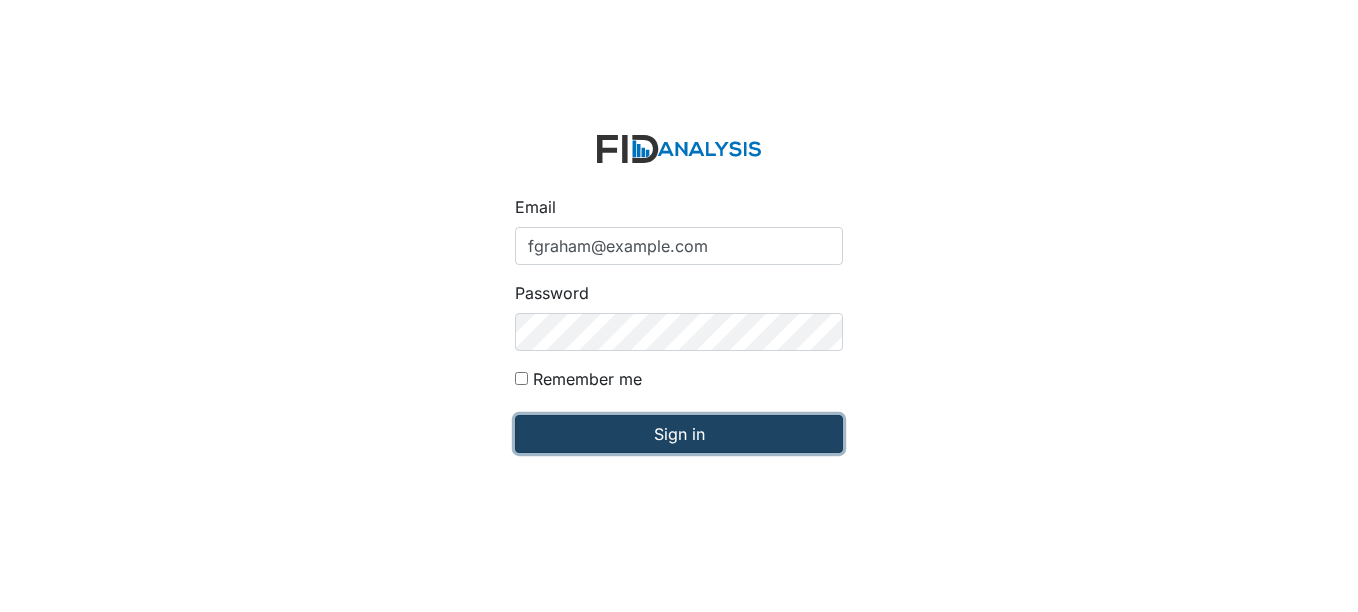 click on "Sign in" at bounding box center [679, 434] 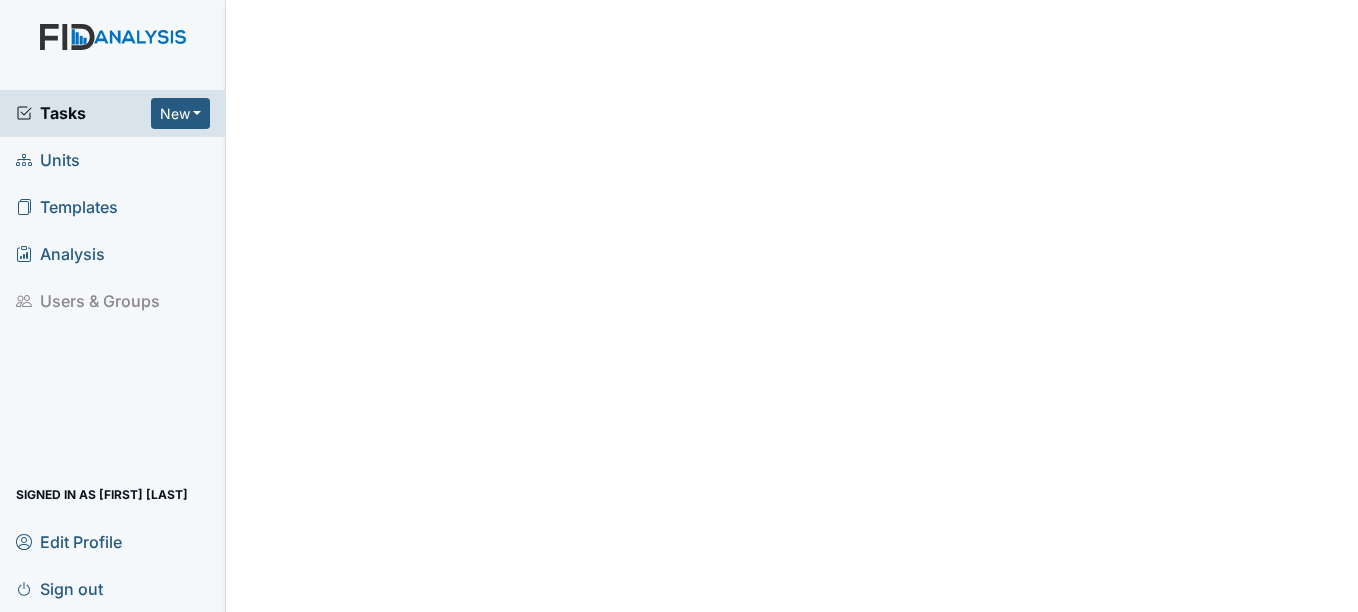 scroll, scrollTop: 0, scrollLeft: 0, axis: both 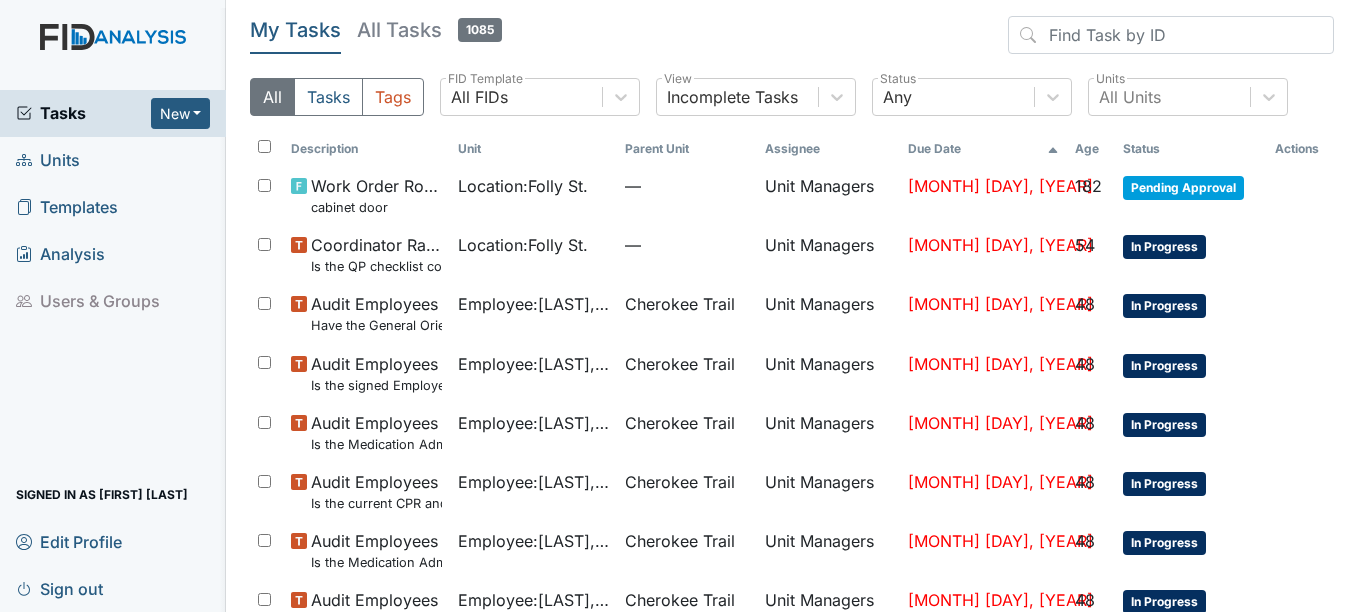 click on "Units" at bounding box center (48, 160) 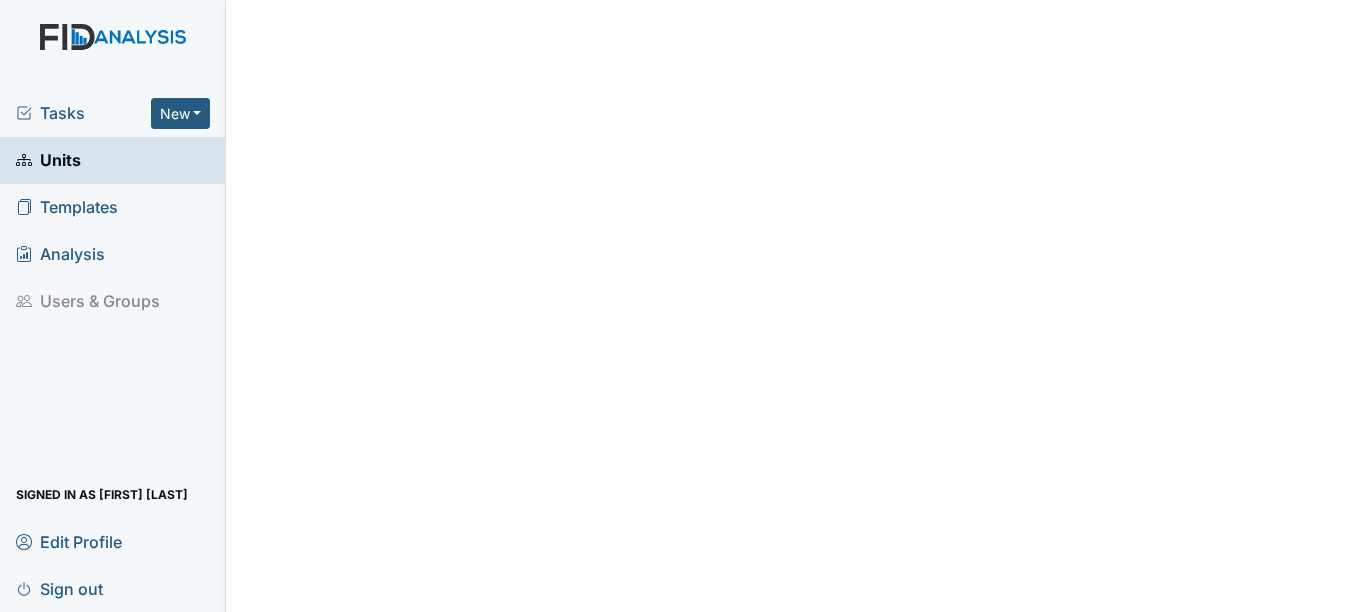 scroll, scrollTop: 0, scrollLeft: 0, axis: both 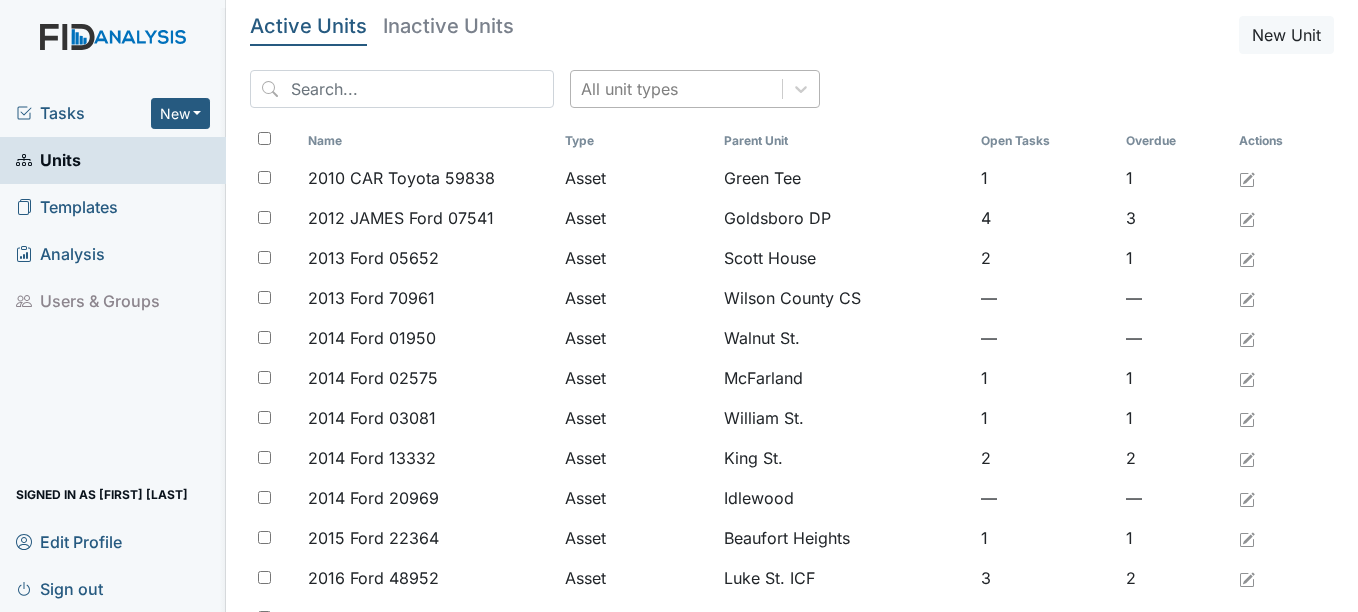 click on "All unit types" at bounding box center (676, 89) 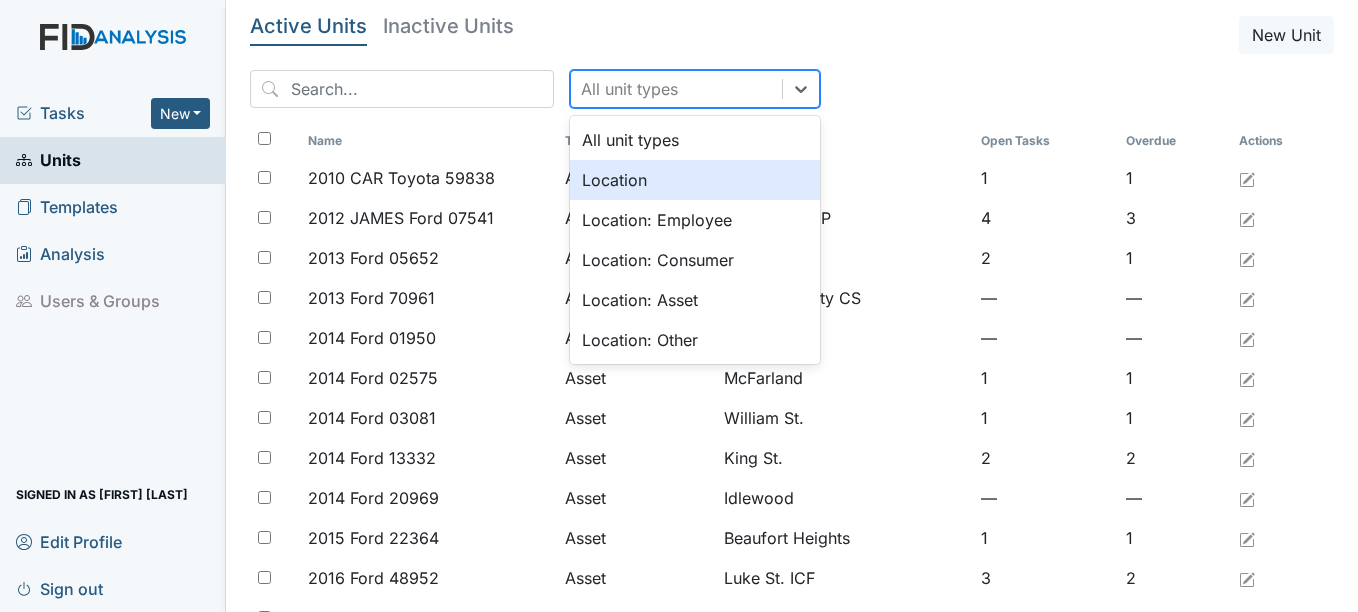click on "Location" at bounding box center (695, 180) 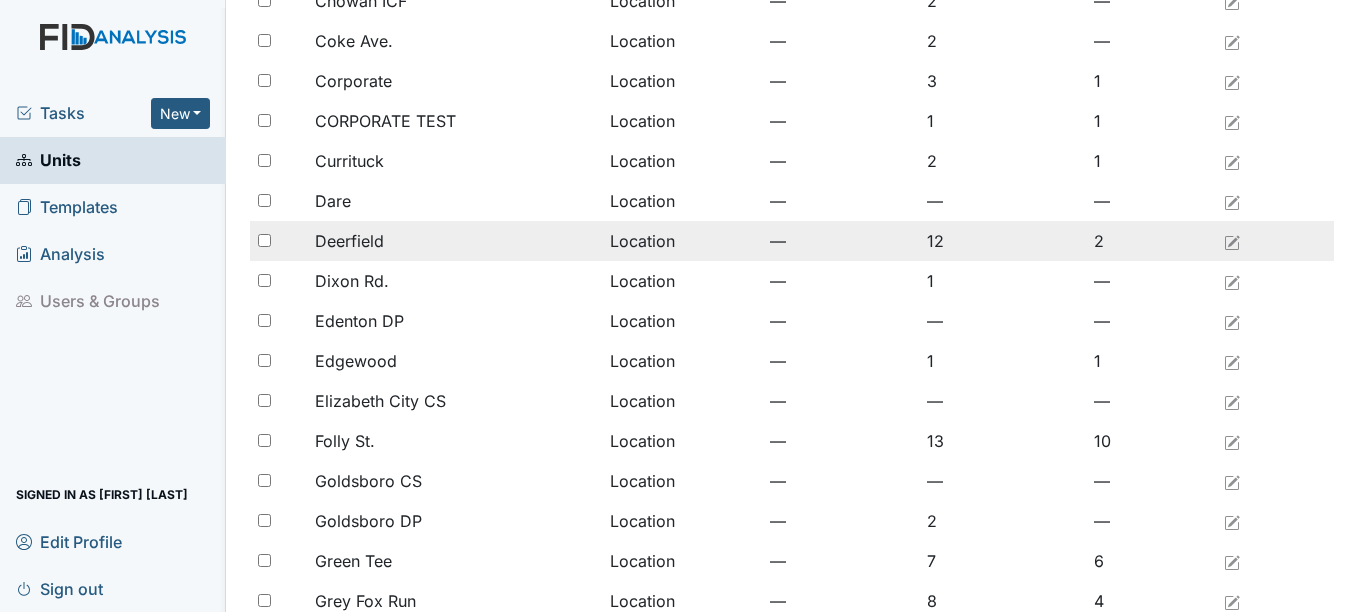 scroll, scrollTop: 500, scrollLeft: 0, axis: vertical 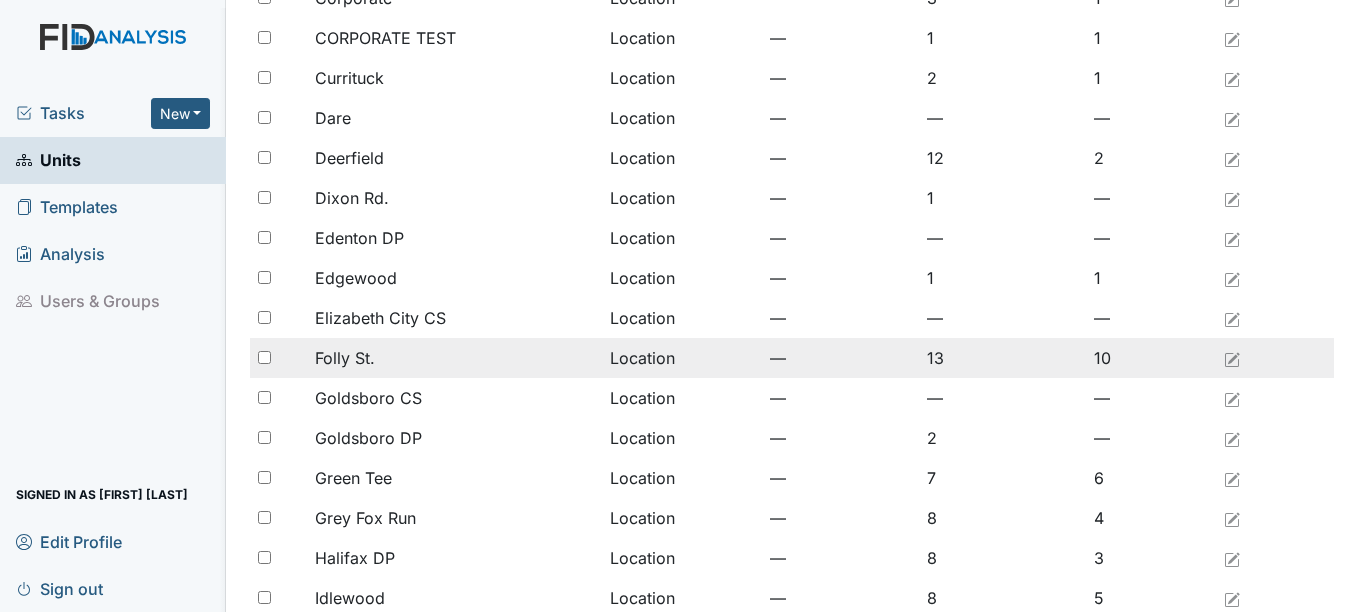 click on "Folly St." at bounding box center (454, 358) 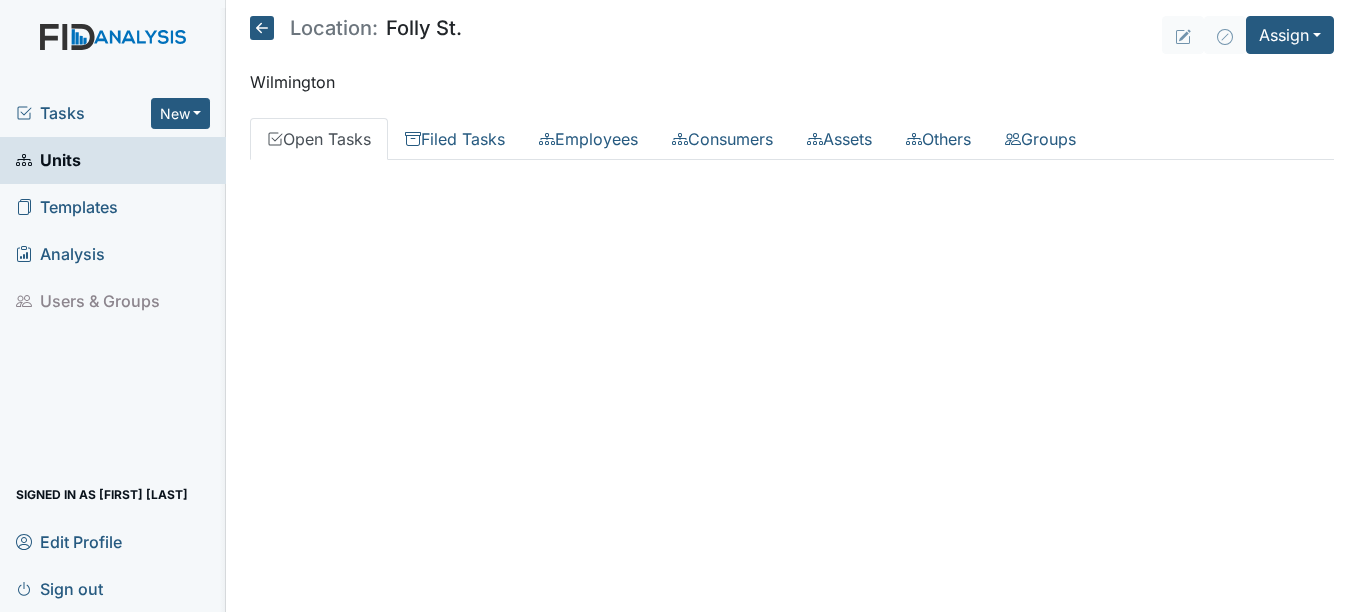 scroll, scrollTop: 0, scrollLeft: 0, axis: both 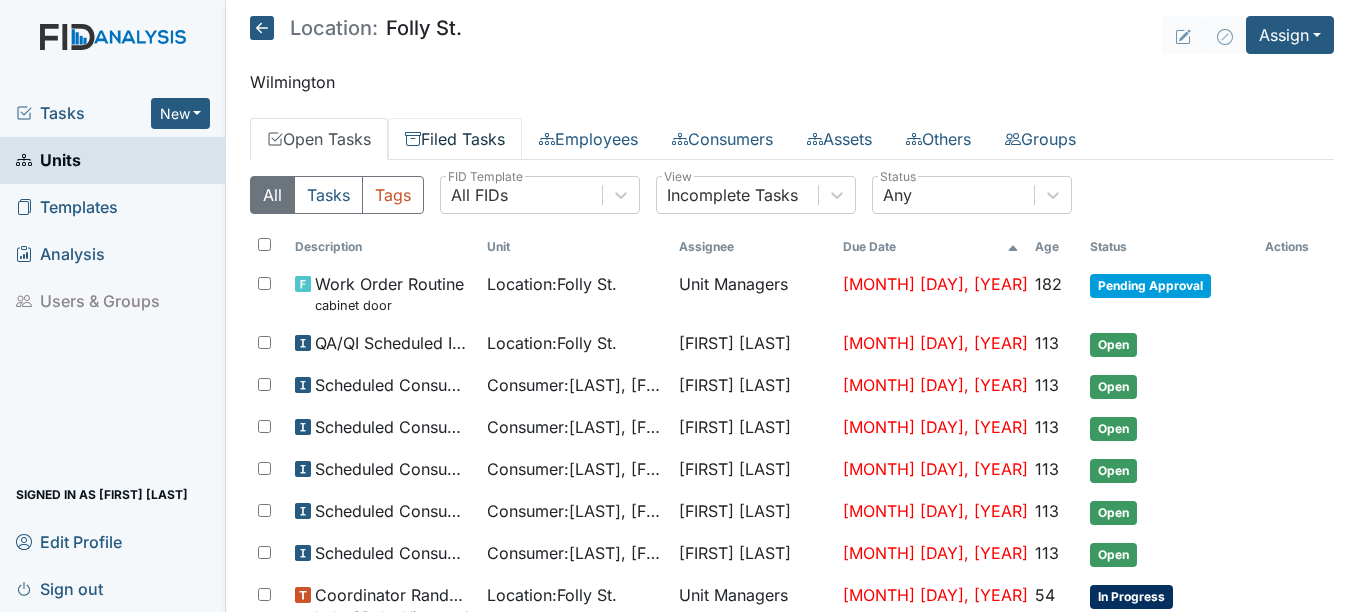 click on "Filed Tasks" at bounding box center (455, 139) 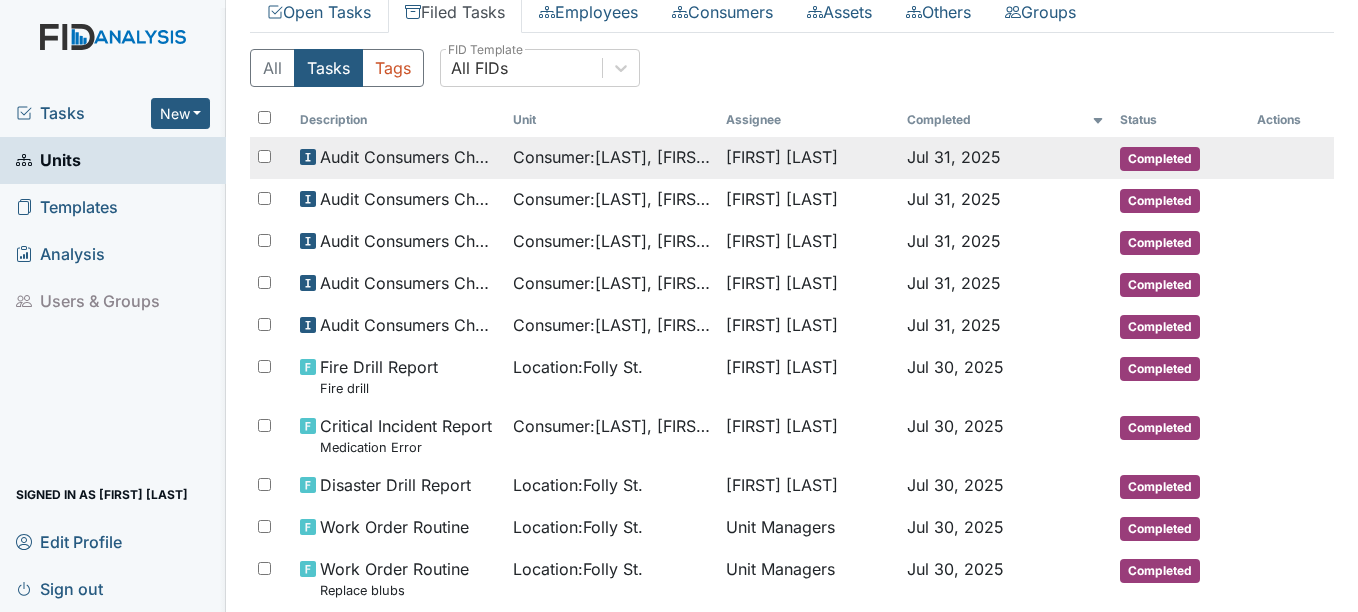 scroll, scrollTop: 0, scrollLeft: 0, axis: both 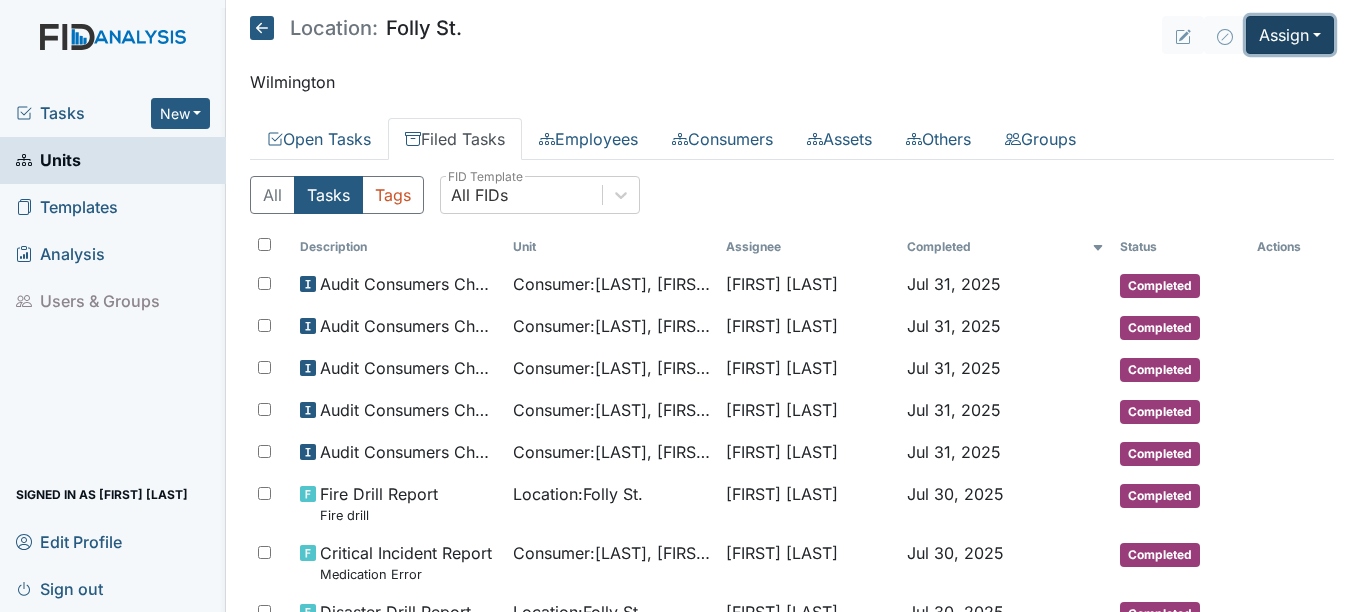 click on "Assign" at bounding box center [1290, 35] 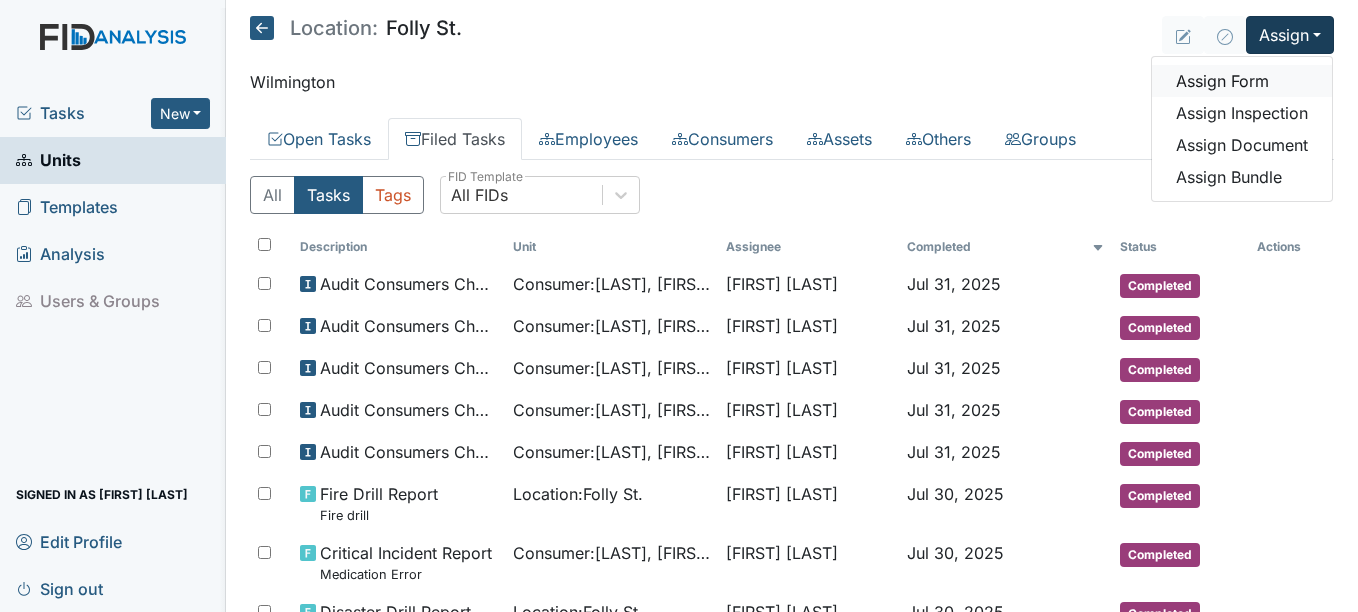 click on "Assign Form" at bounding box center (1242, 81) 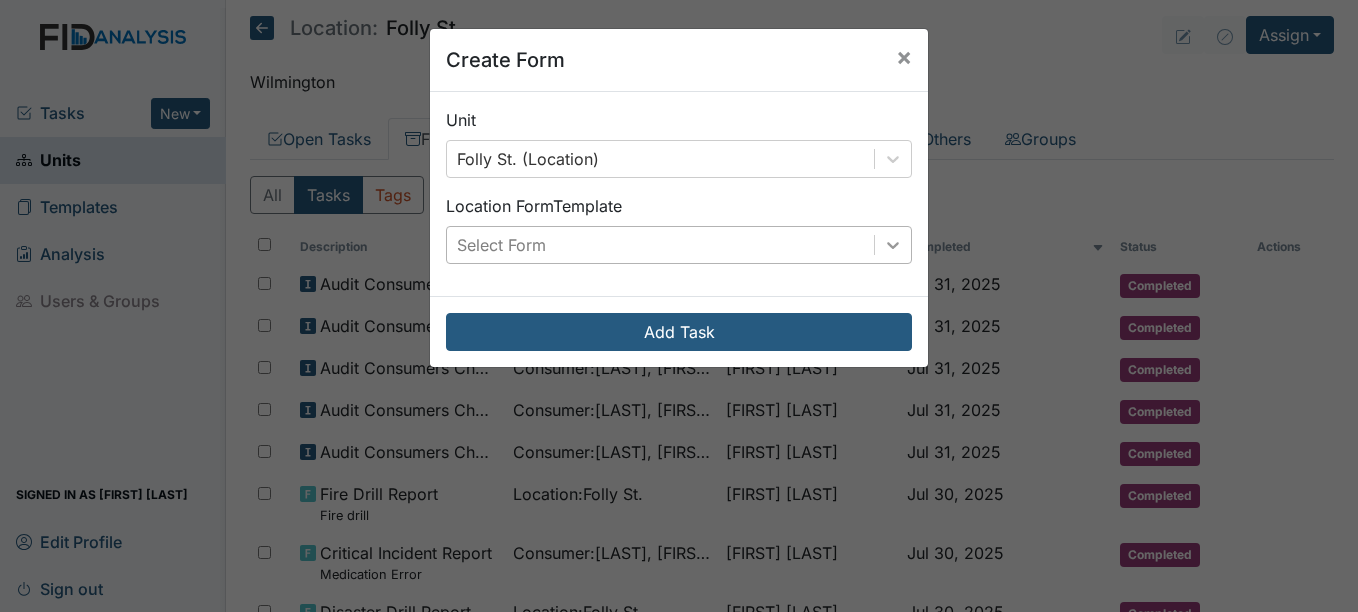click at bounding box center (893, 245) 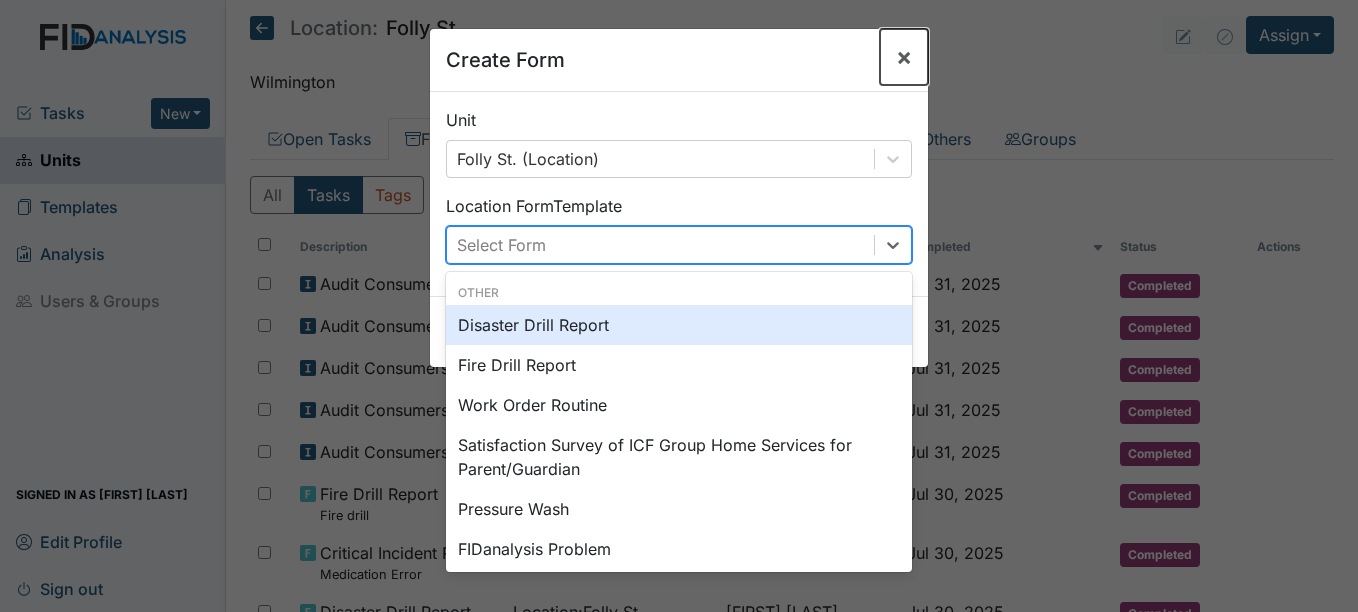 click on "×" at bounding box center (904, 57) 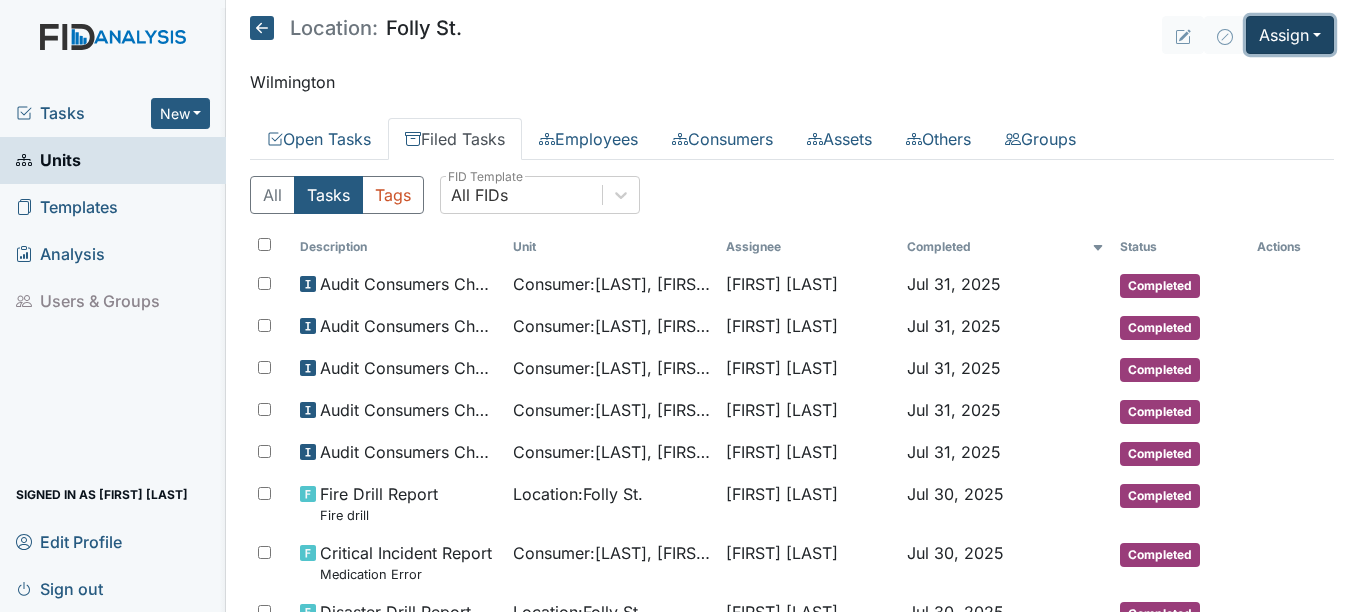 click on "Assign" at bounding box center [1290, 35] 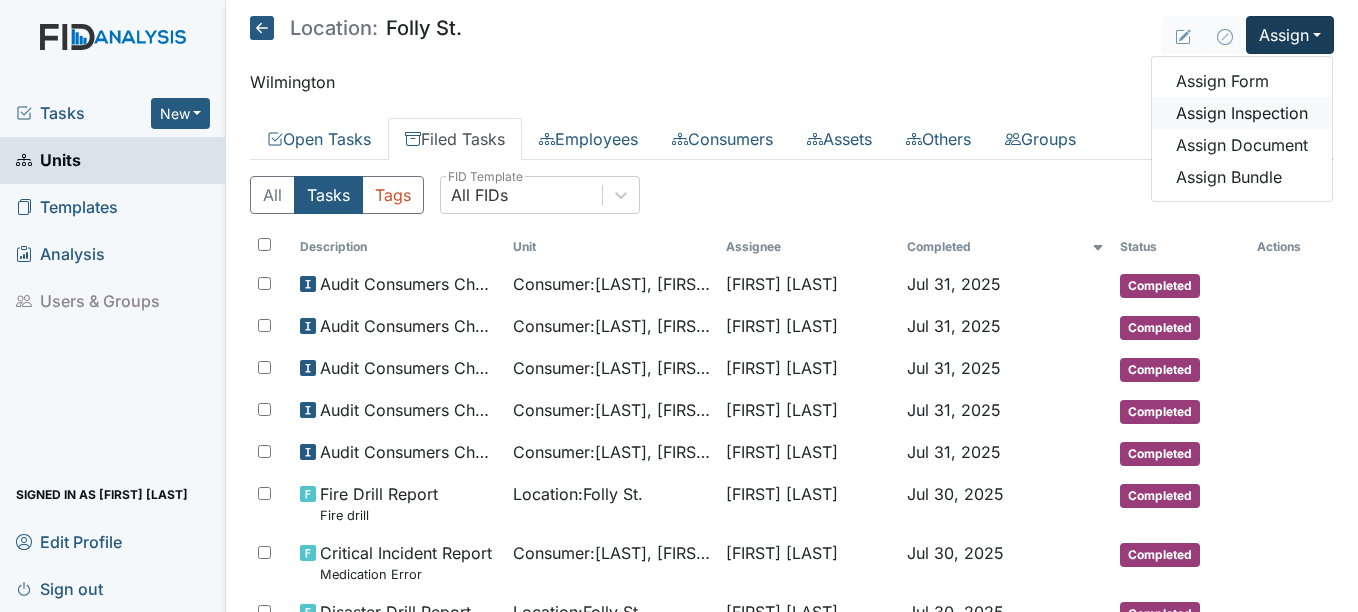 click on "Assign Inspection" at bounding box center [1242, 113] 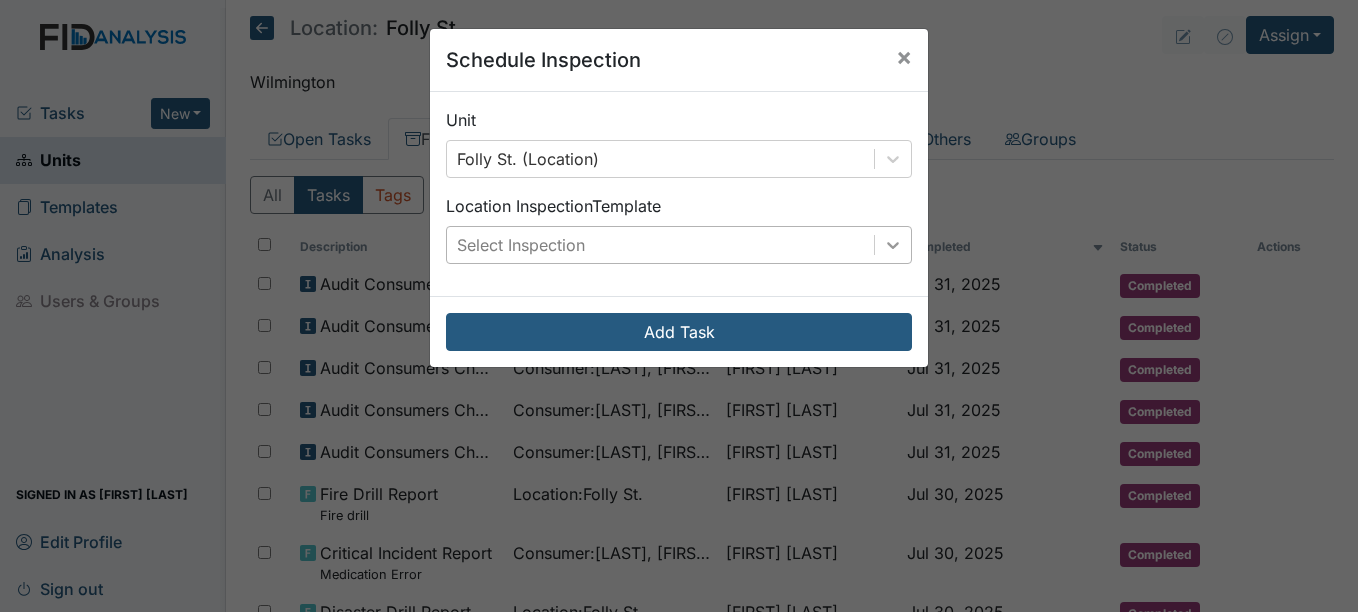 click 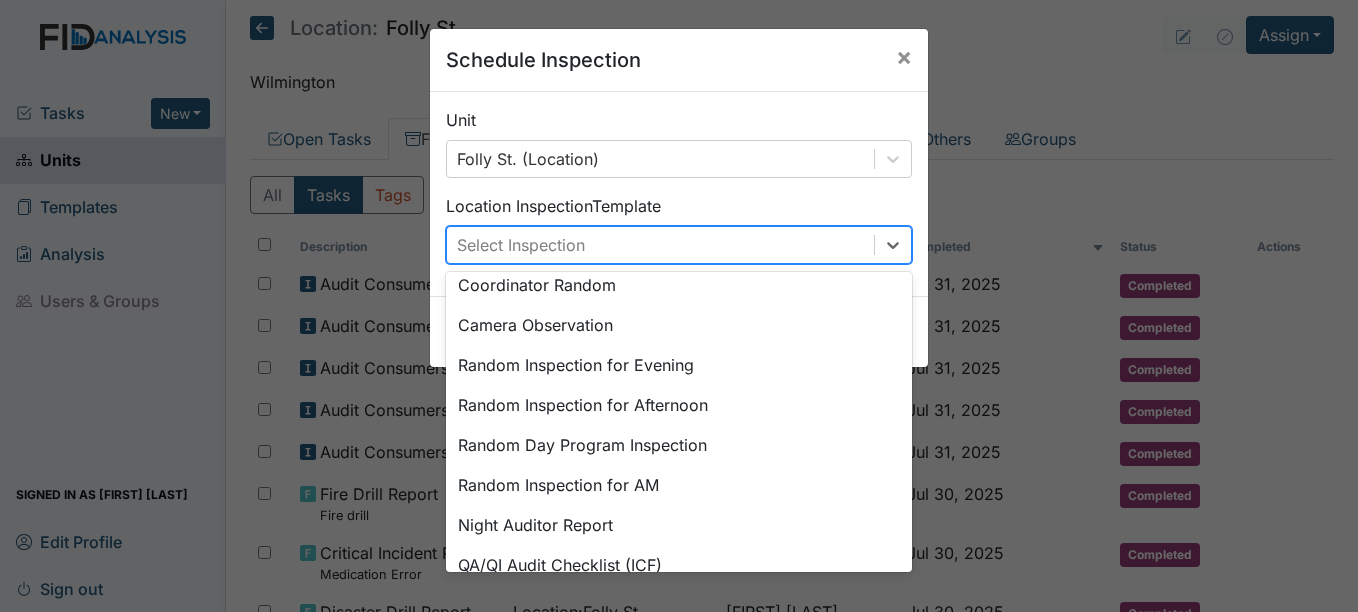 scroll, scrollTop: 300, scrollLeft: 0, axis: vertical 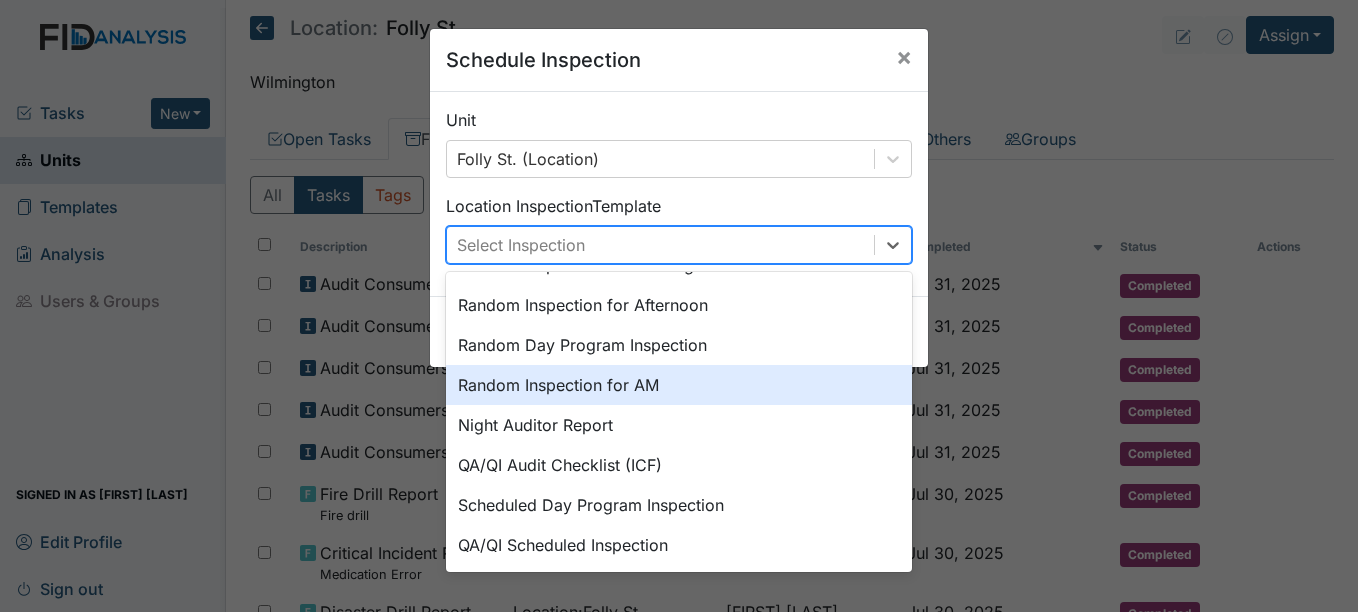 click on "Random Inspection for AM" at bounding box center [679, 385] 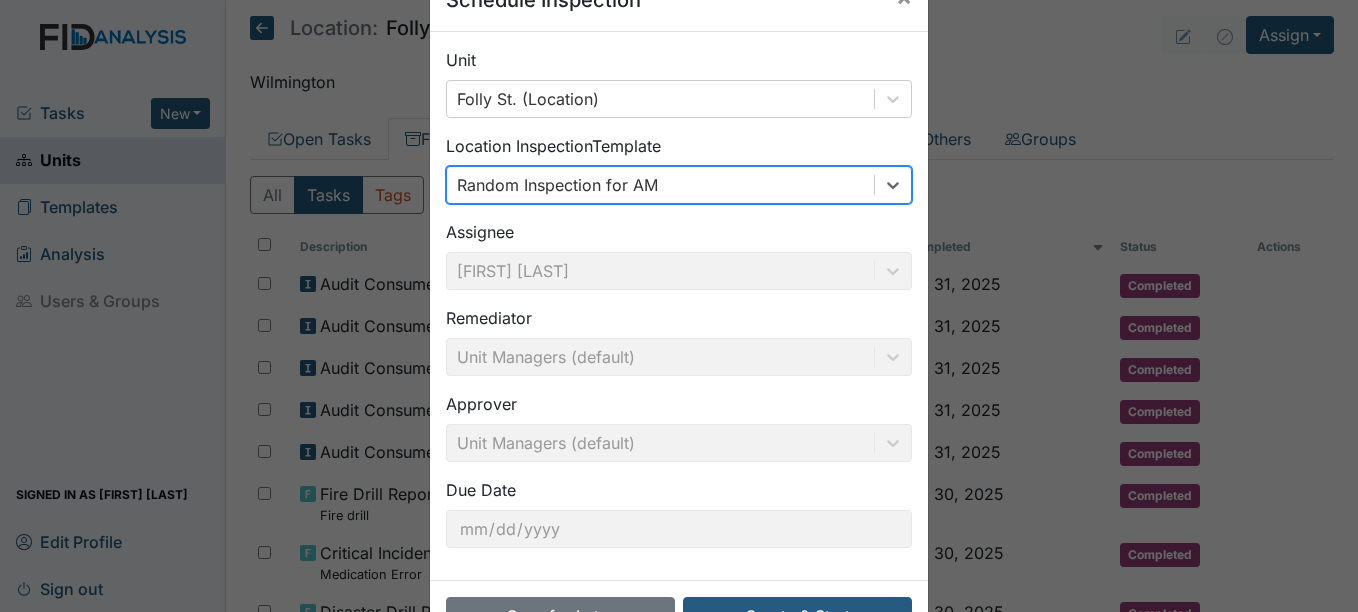 scroll, scrollTop: 128, scrollLeft: 0, axis: vertical 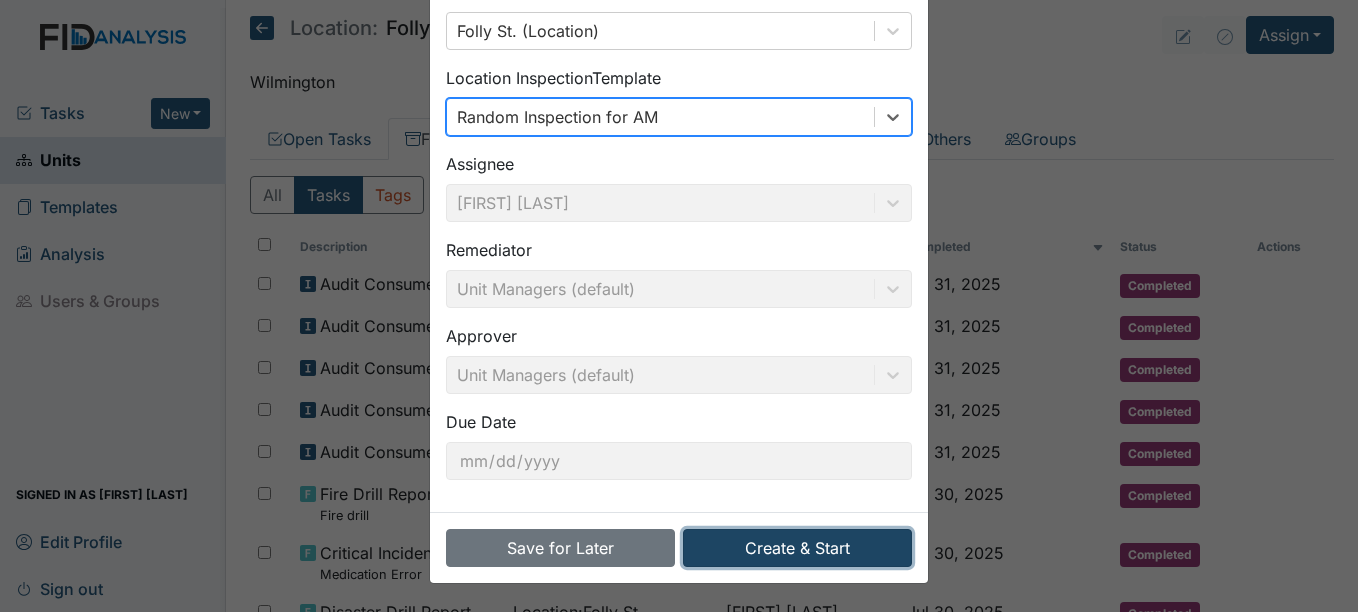 click on "Create & Start" at bounding box center (797, 548) 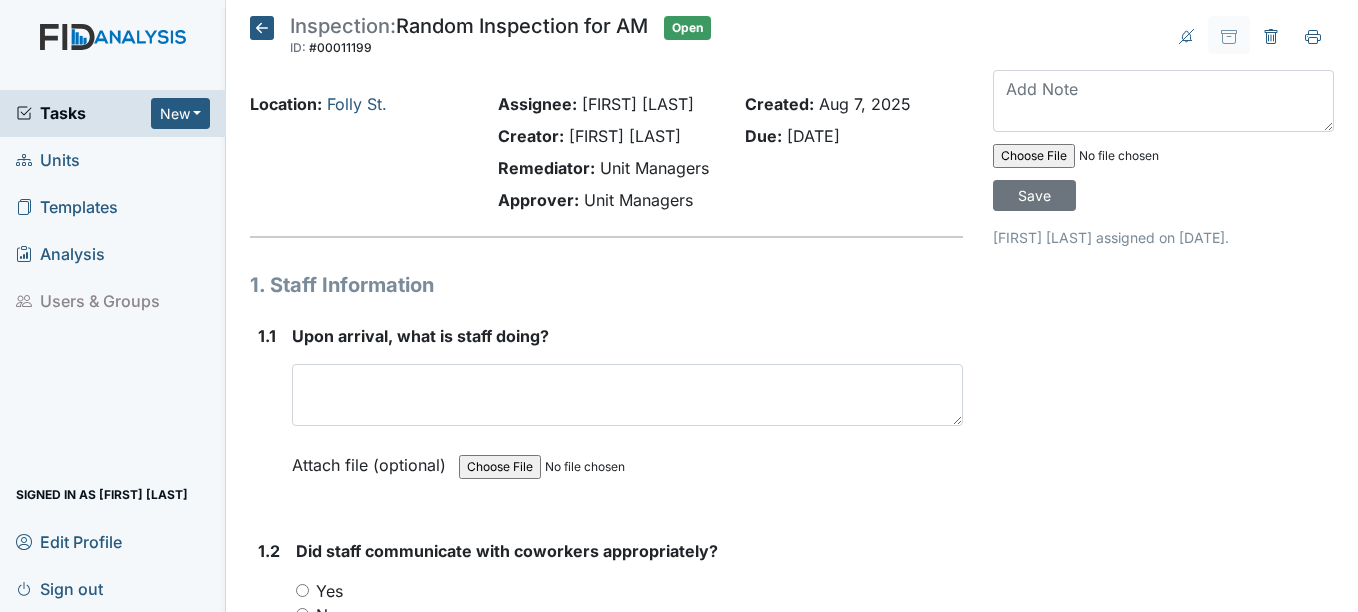 scroll, scrollTop: 0, scrollLeft: 0, axis: both 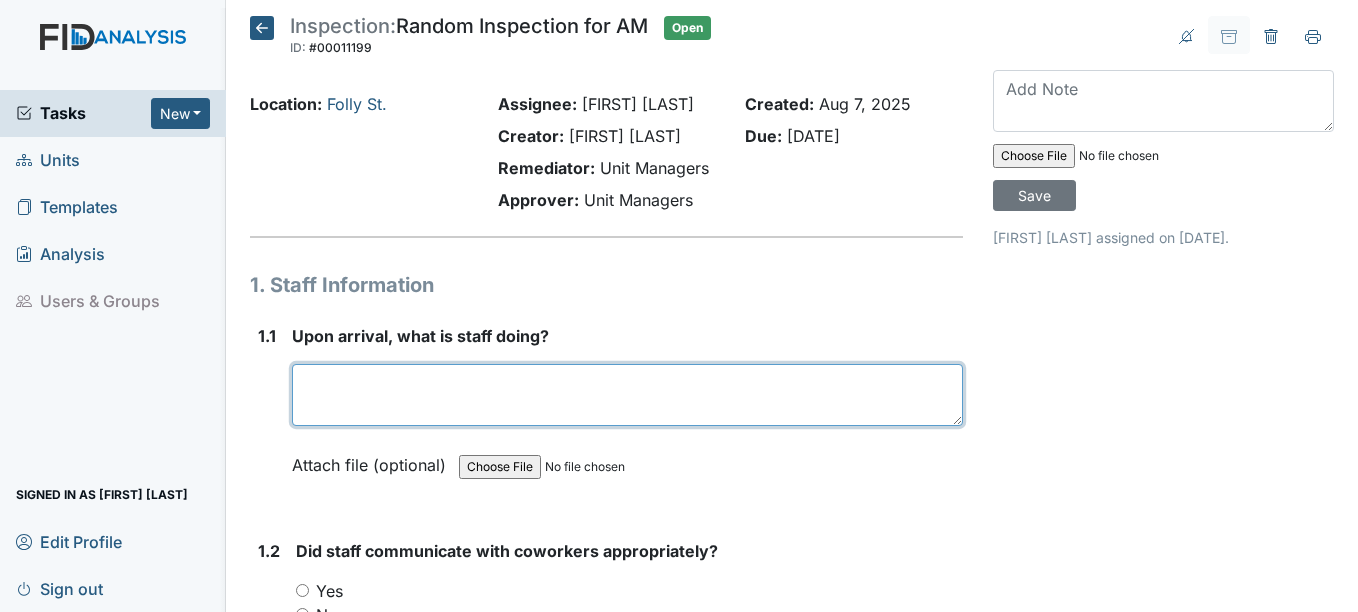 click at bounding box center (627, 395) 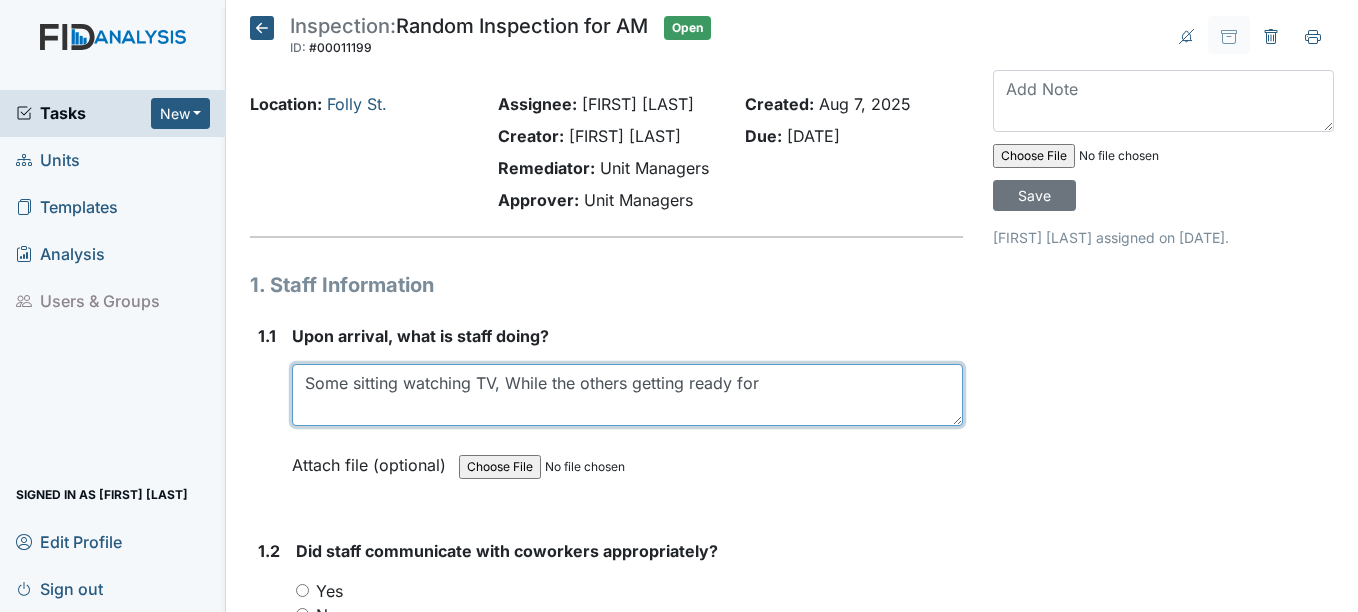 type on "Some sitting watching TV, While the others getting ready for" 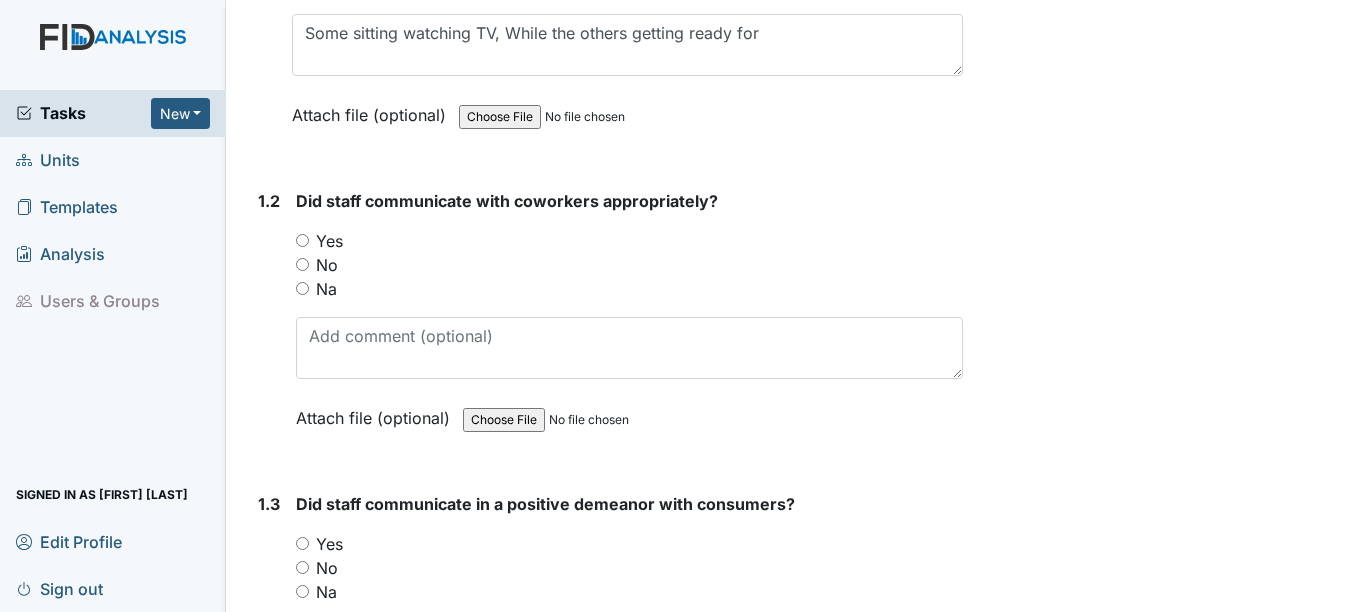 scroll, scrollTop: 300, scrollLeft: 0, axis: vertical 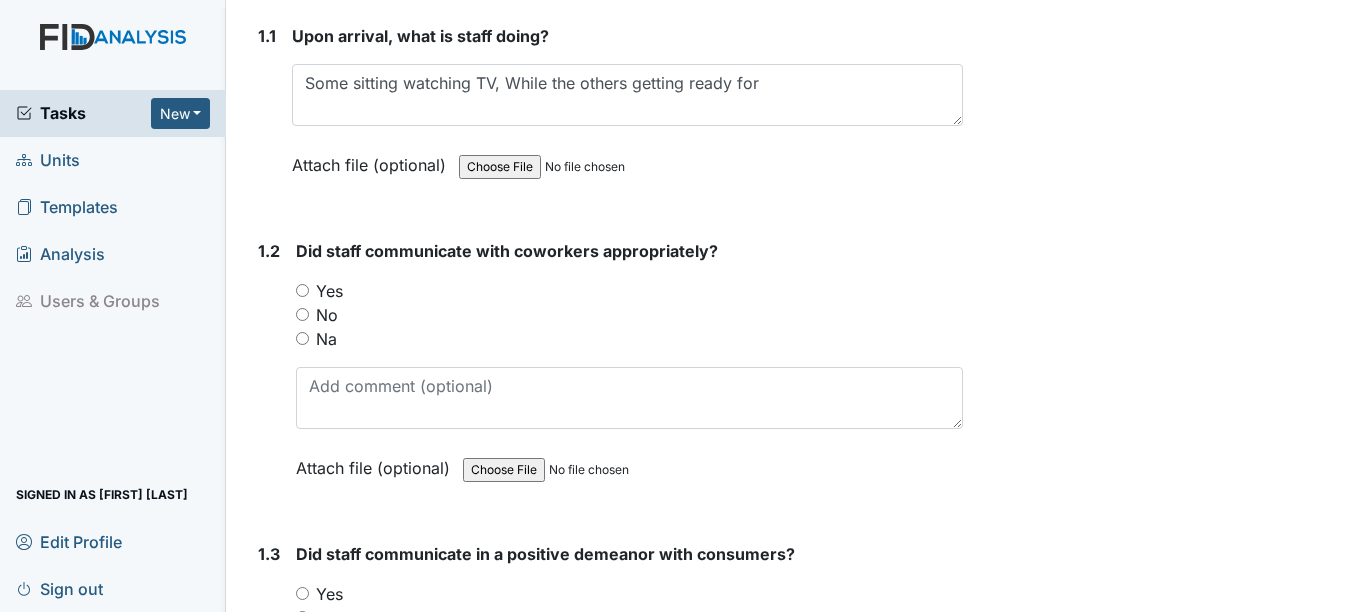click on "Yes" at bounding box center [302, 290] 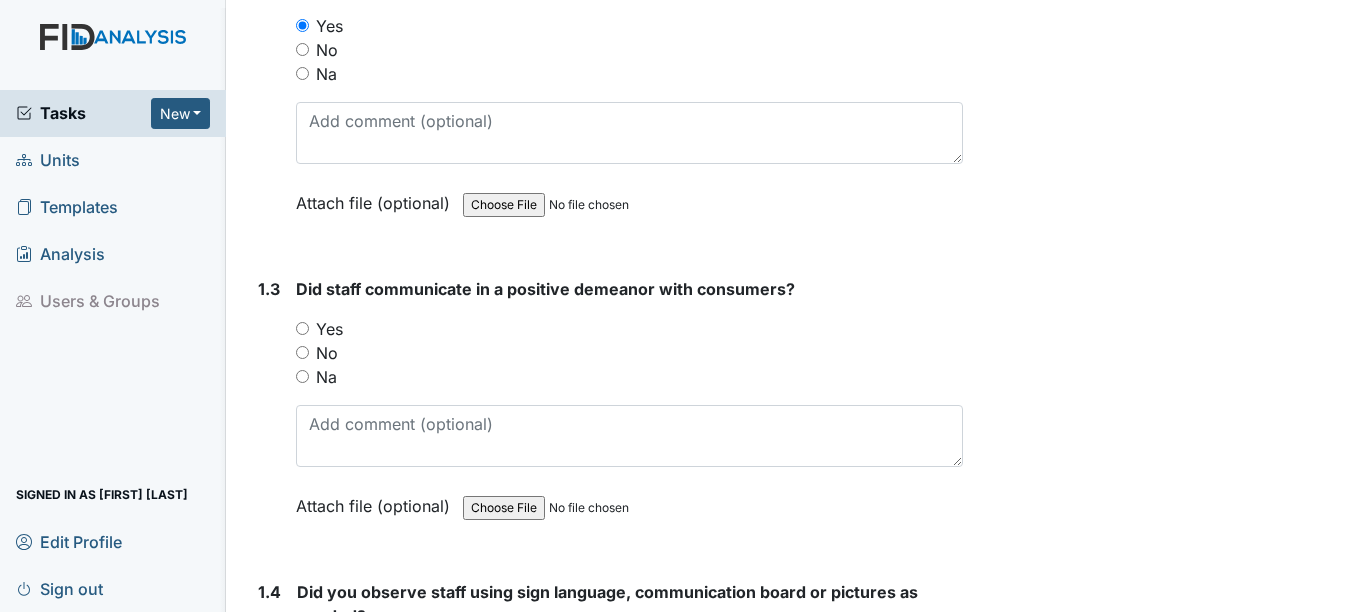 scroll, scrollTop: 600, scrollLeft: 0, axis: vertical 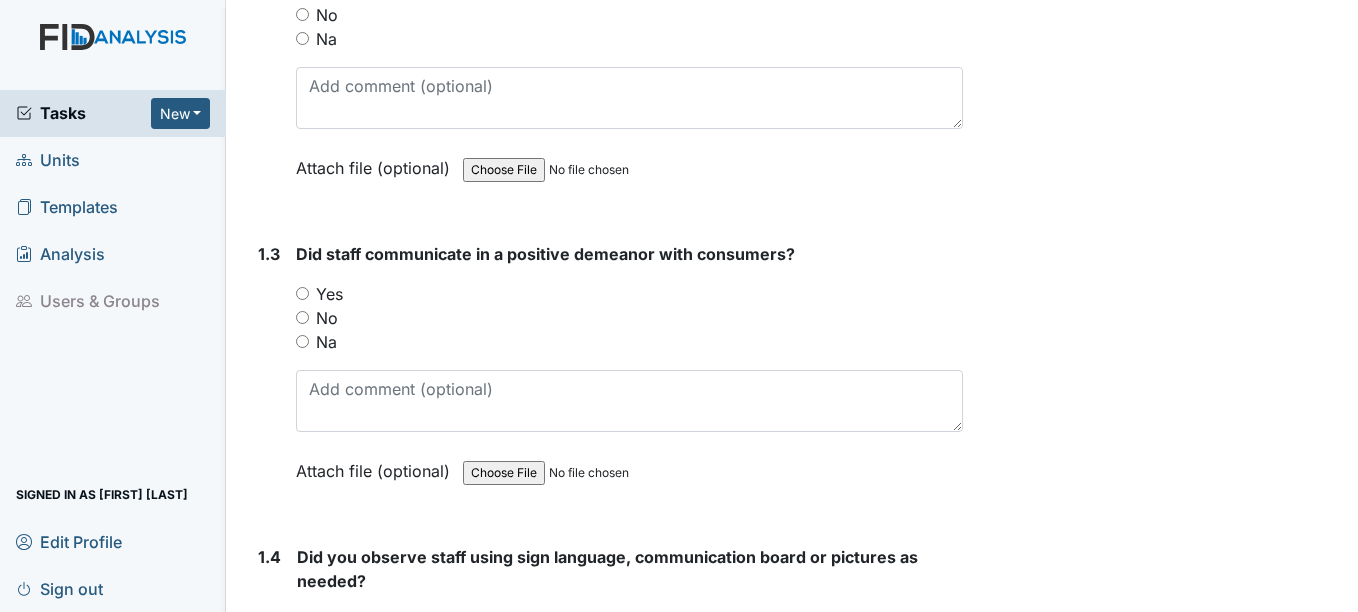 click on "Yes" at bounding box center (302, 293) 